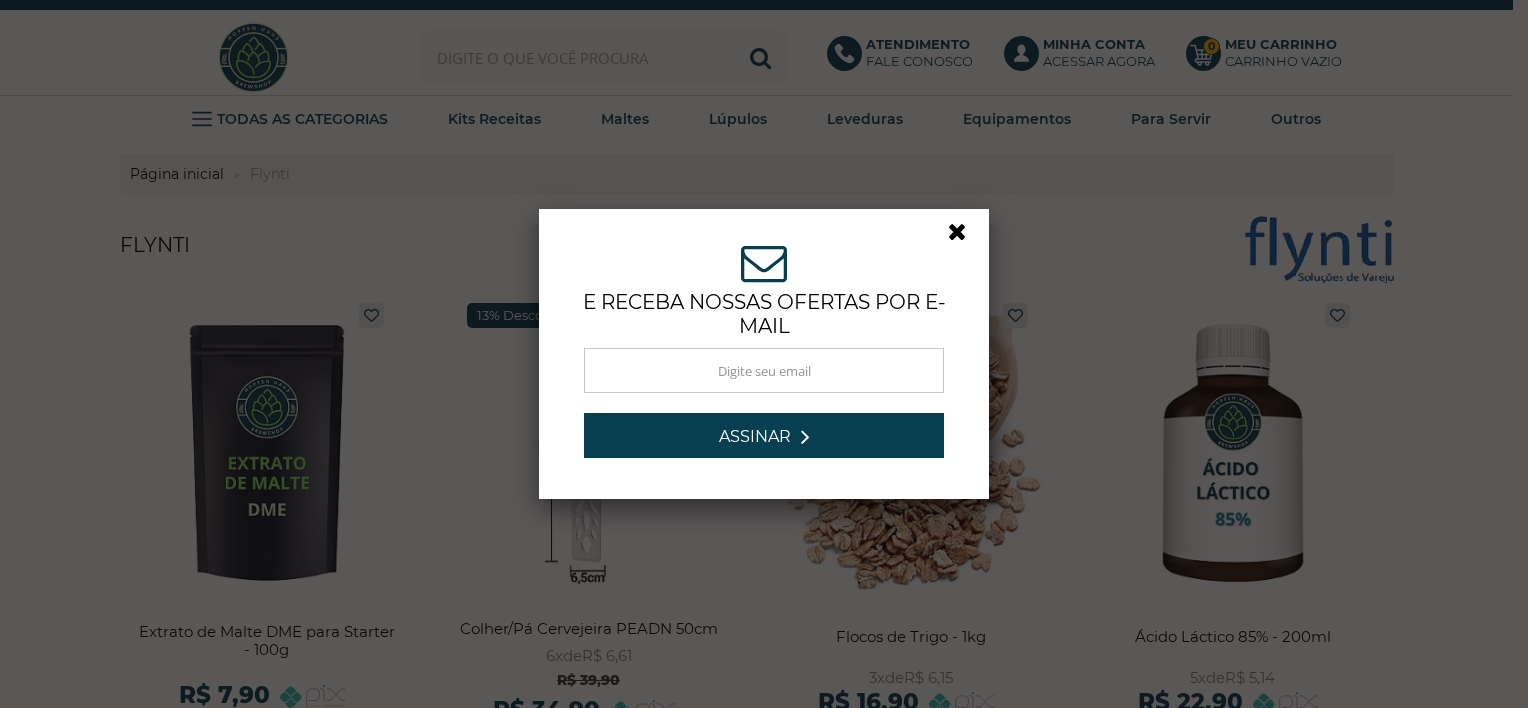 scroll, scrollTop: 0, scrollLeft: 0, axis: both 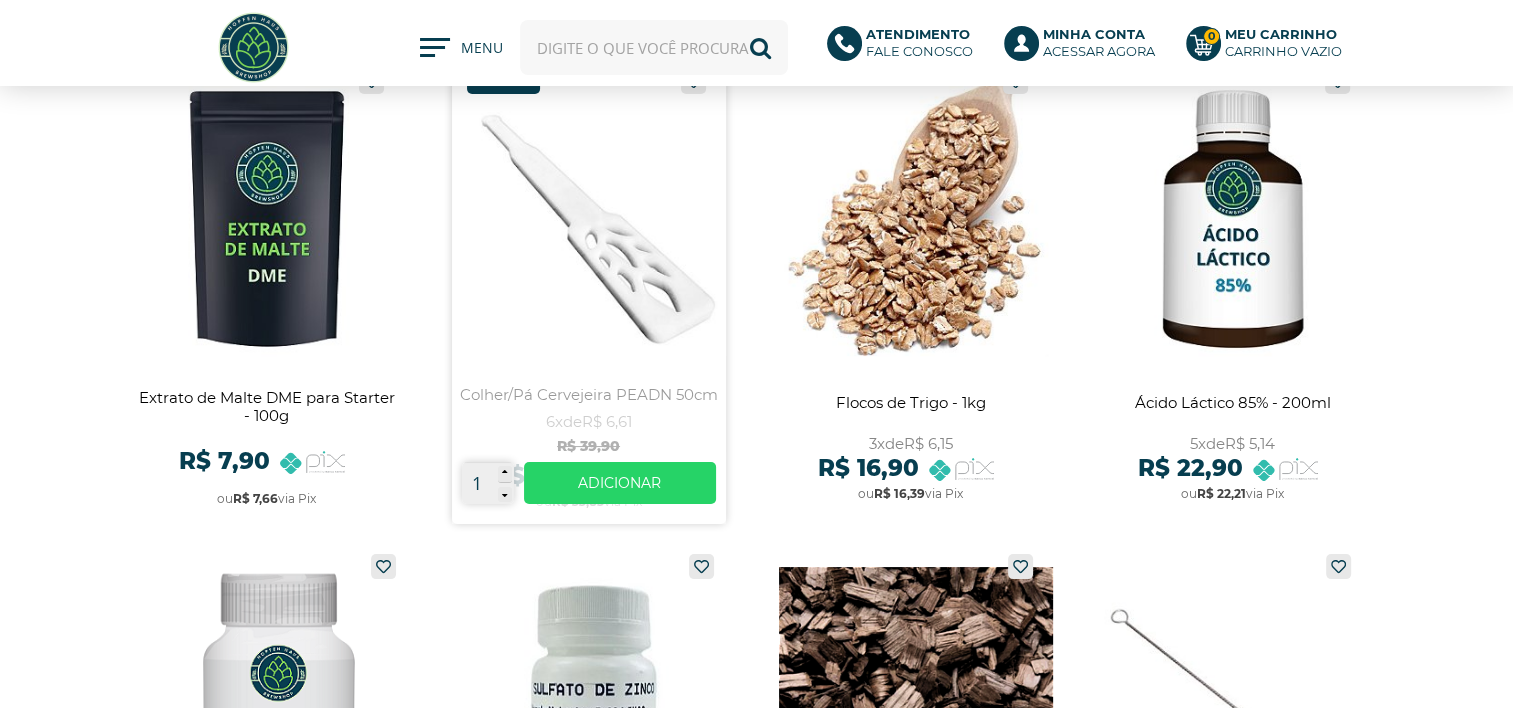 click at bounding box center (589, 291) 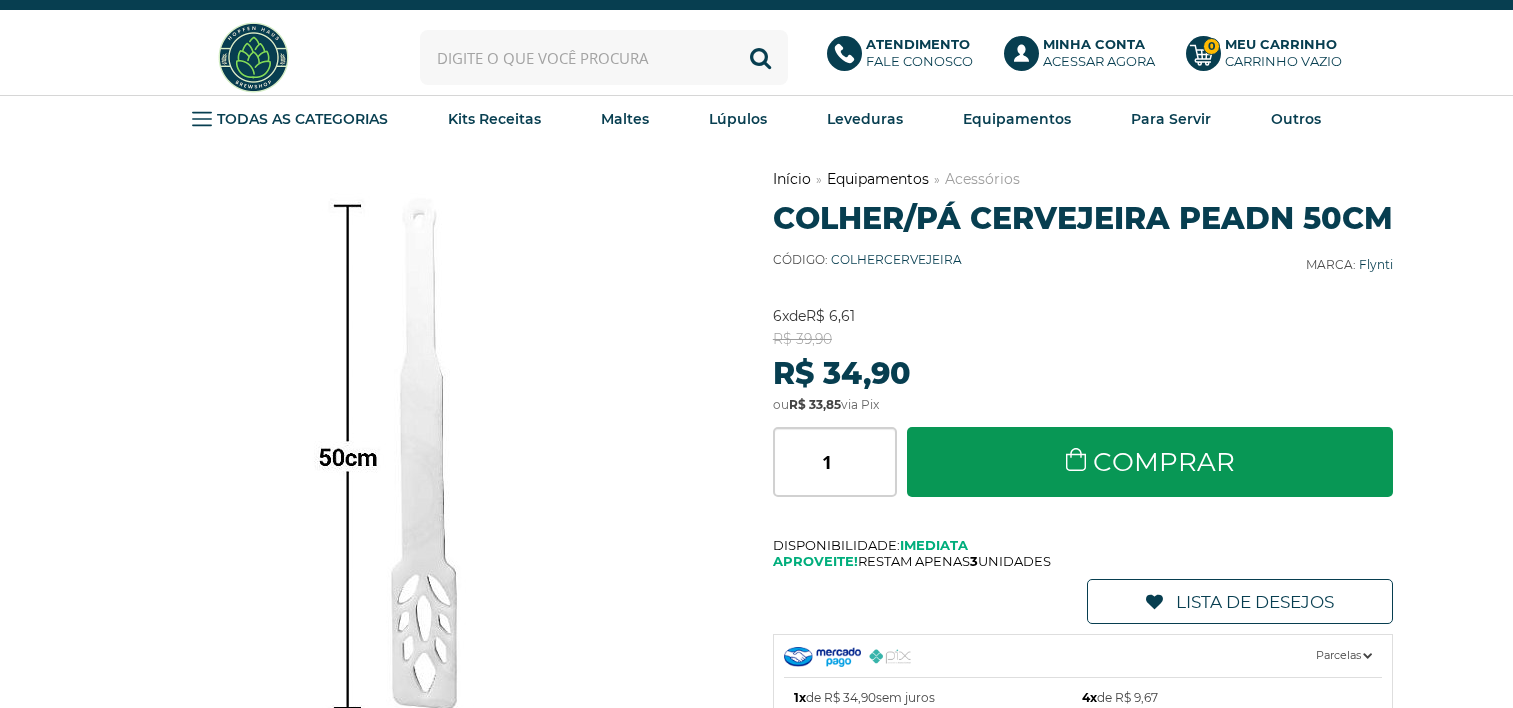 scroll, scrollTop: 0, scrollLeft: 0, axis: both 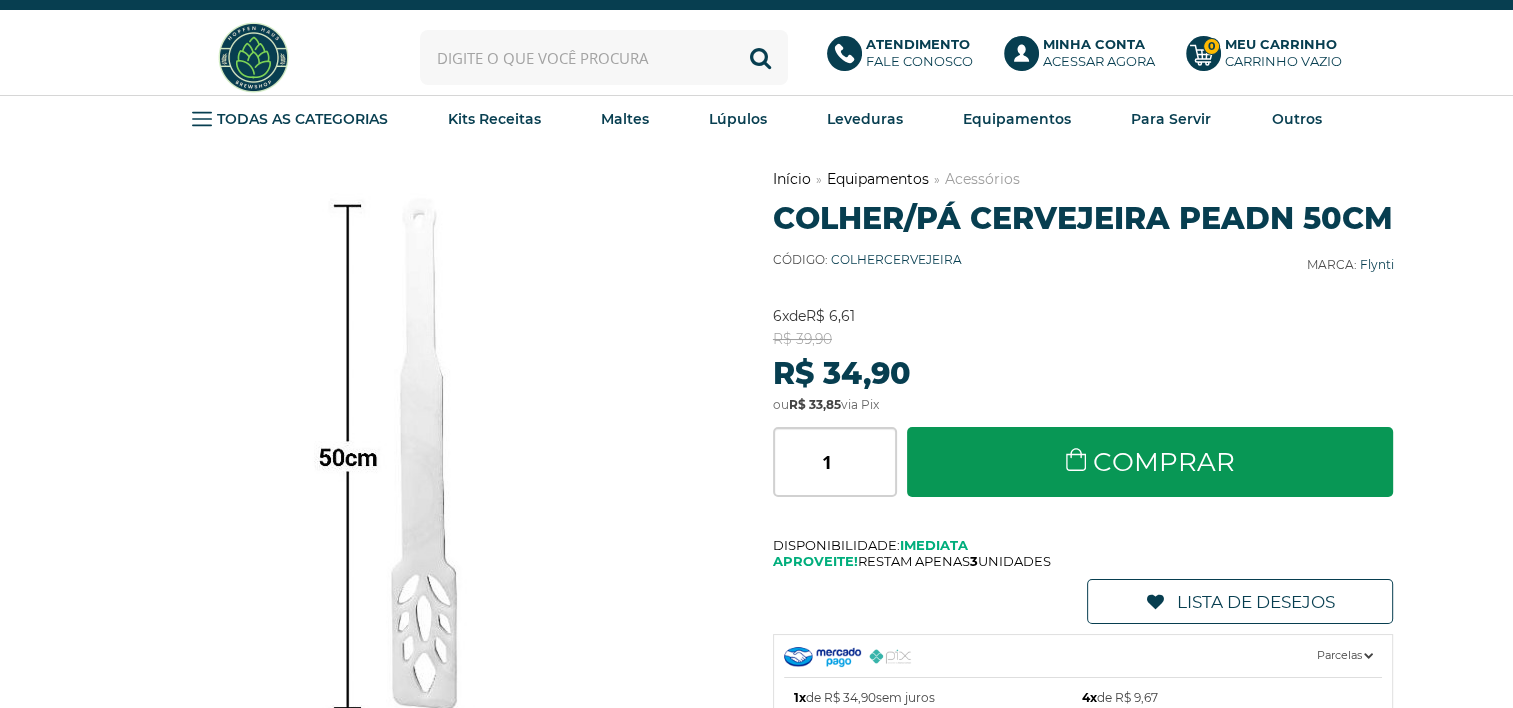 click at bounding box center [604, 57] 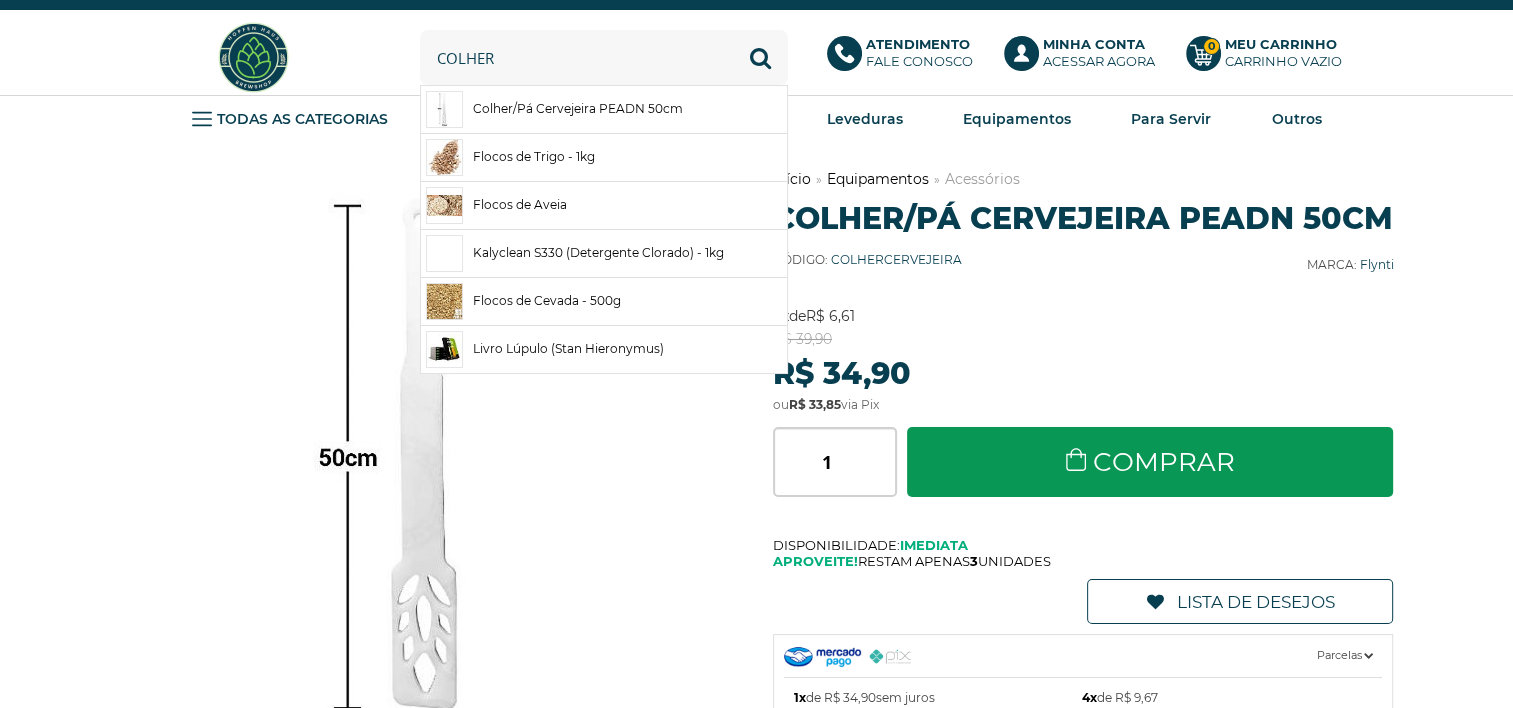 type on "colher" 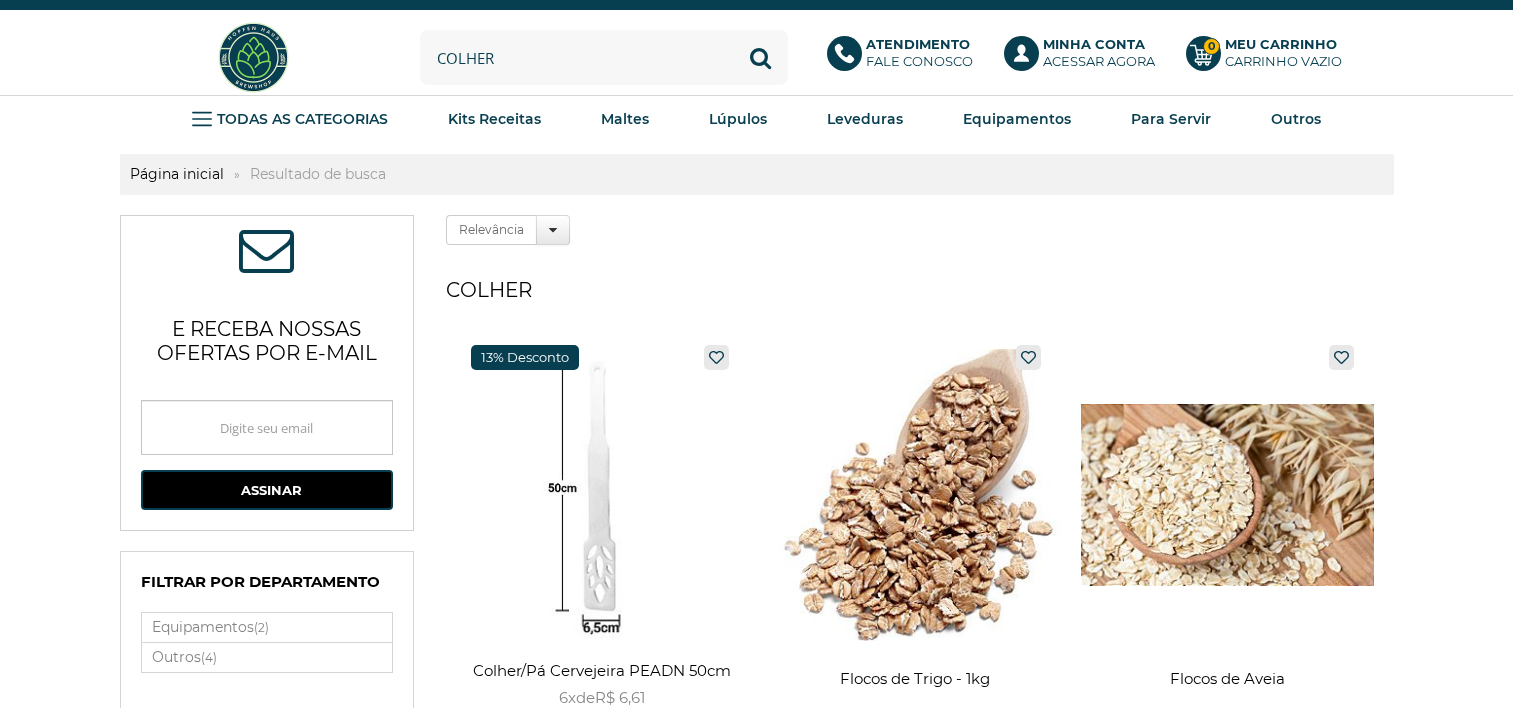 scroll, scrollTop: 0, scrollLeft: 0, axis: both 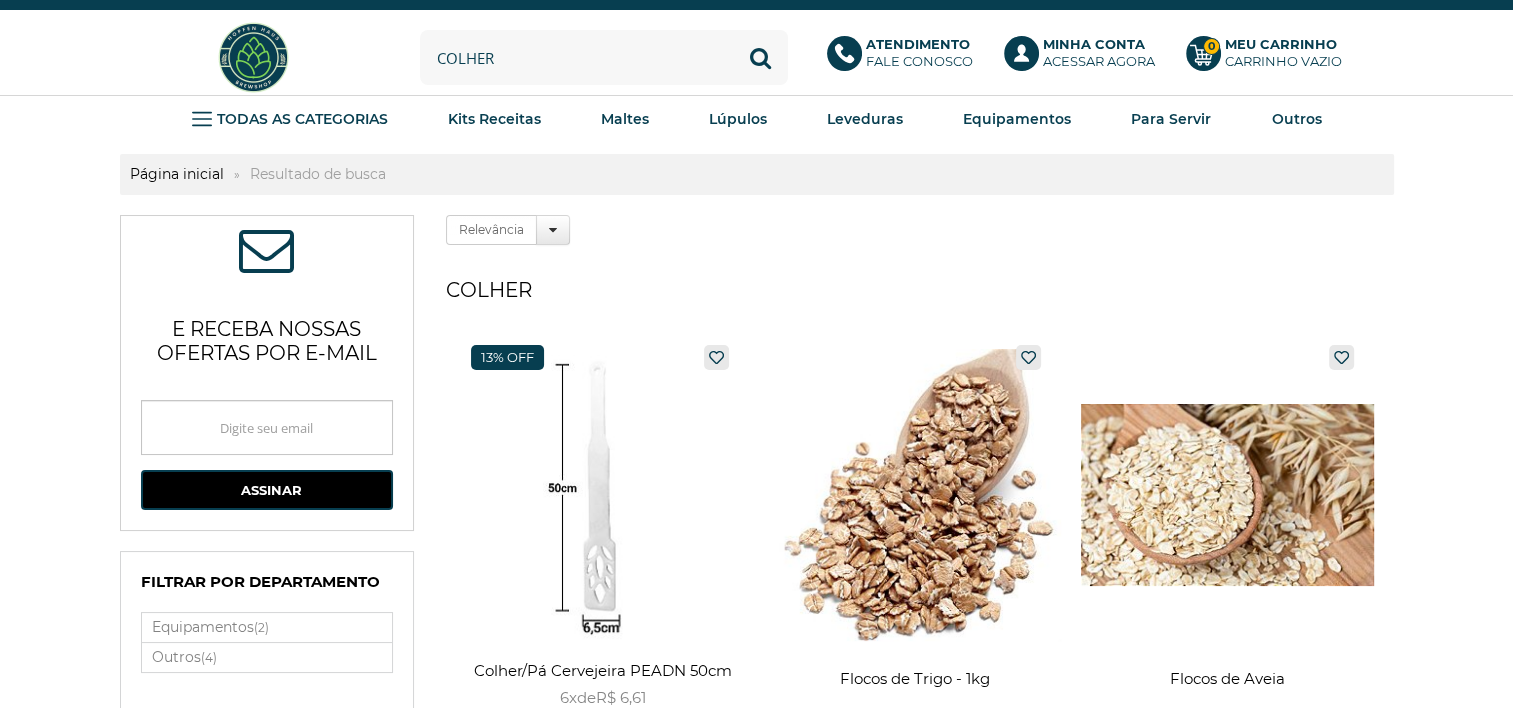 drag, startPoint x: 521, startPoint y: 67, endPoint x: 392, endPoint y: 64, distance: 129.03488 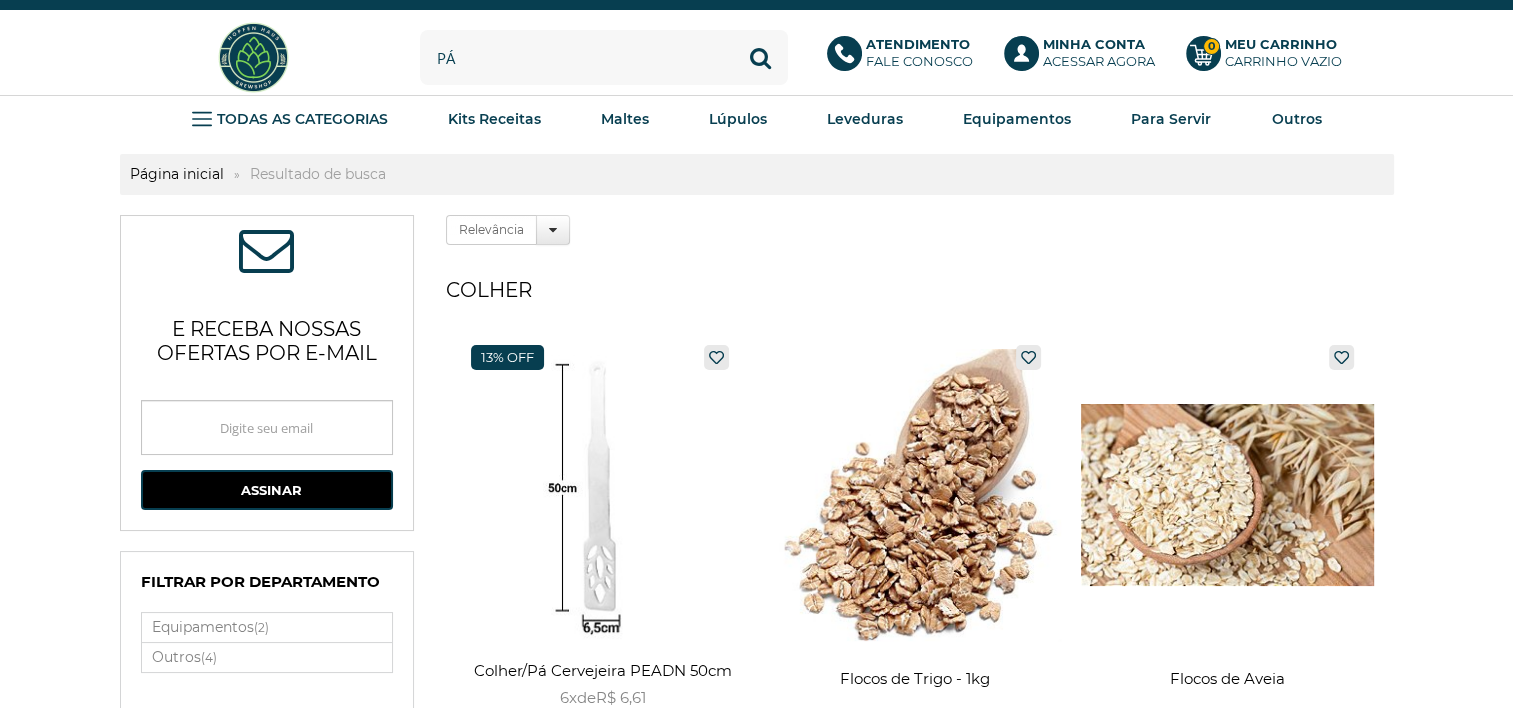 type on "pá" 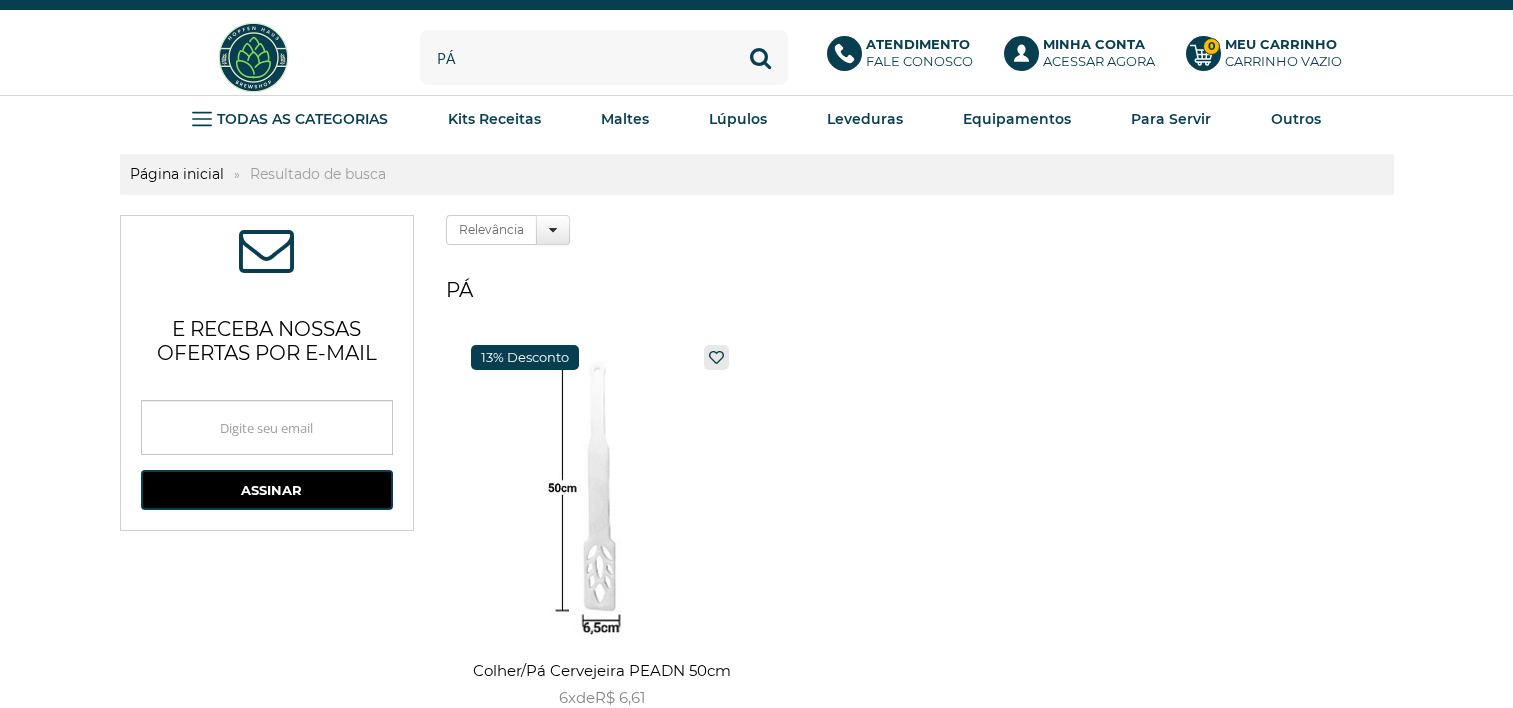 scroll, scrollTop: 0, scrollLeft: 0, axis: both 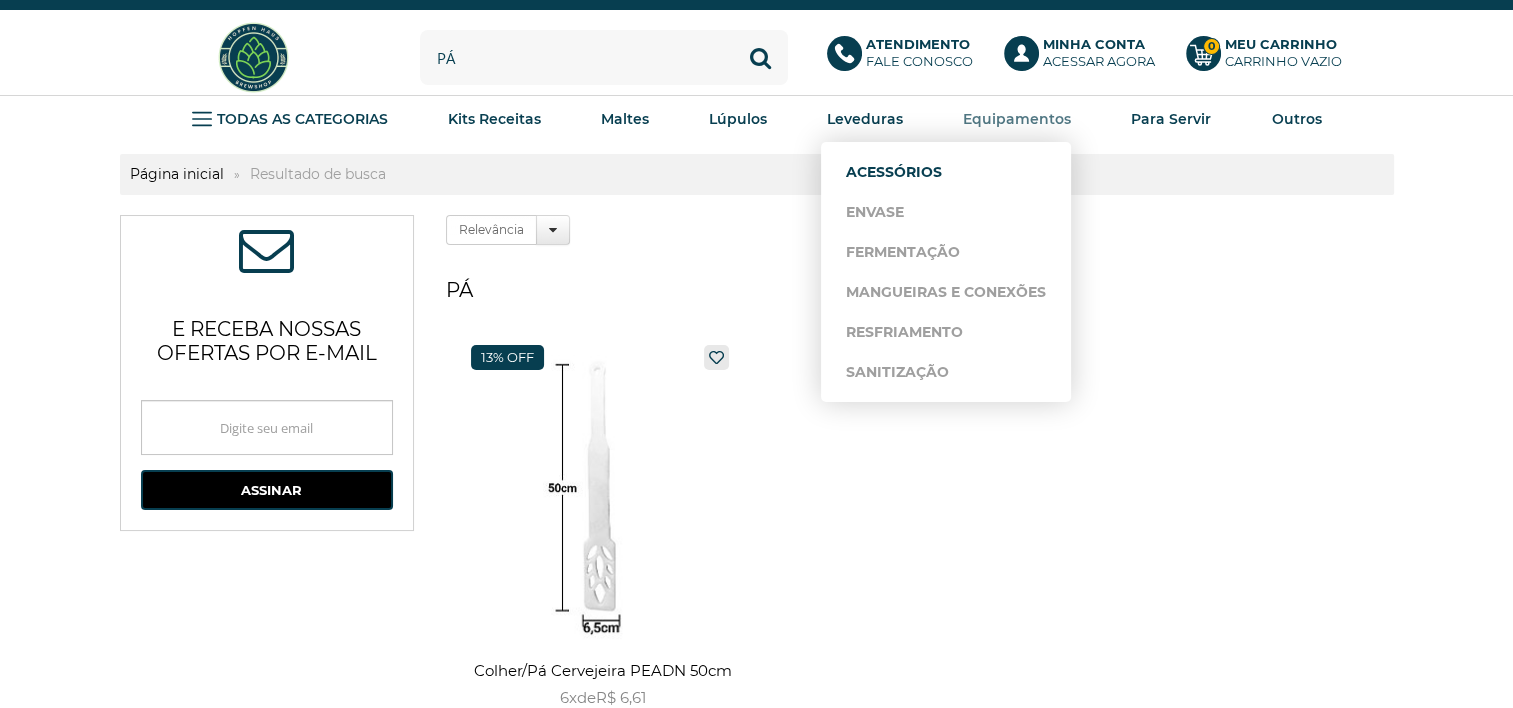 click on "Acessórios" at bounding box center (946, 172) 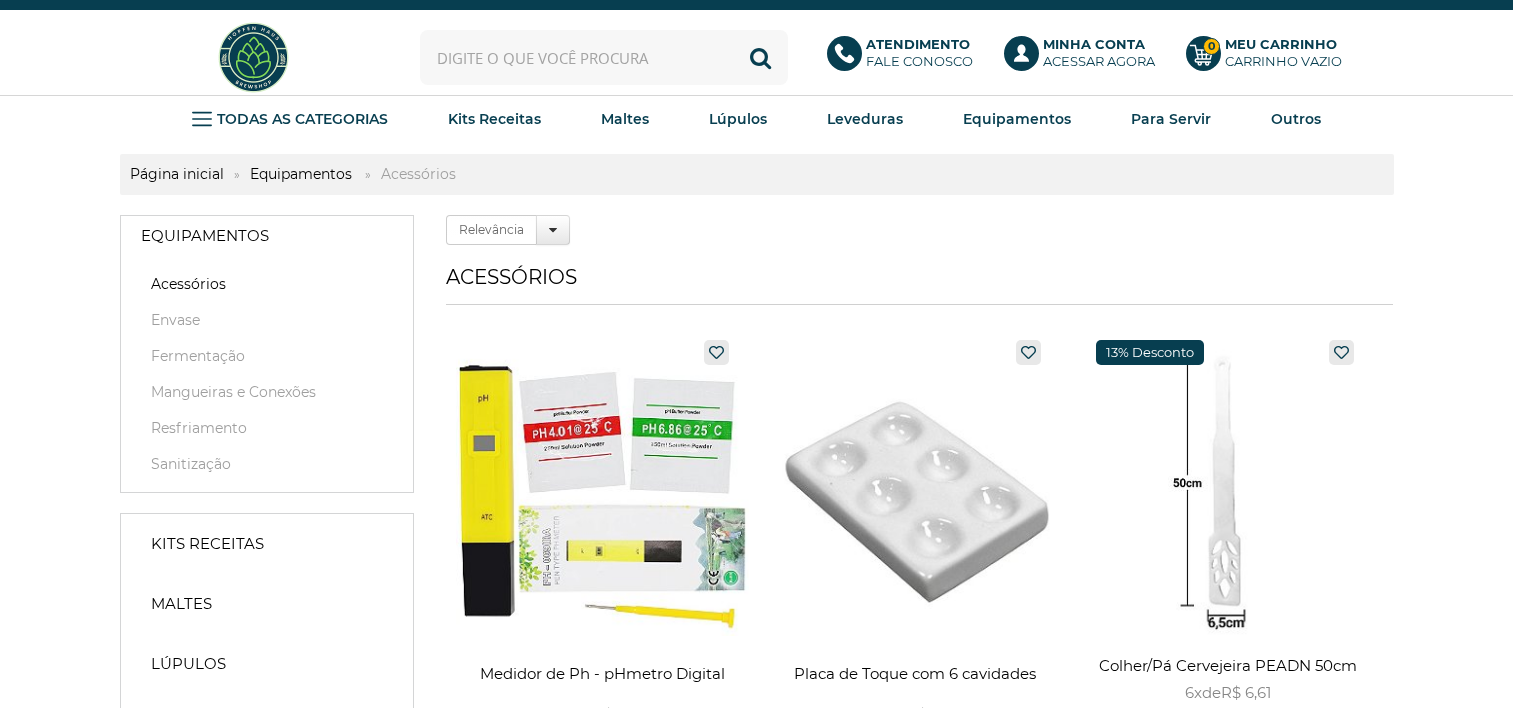 scroll, scrollTop: 0, scrollLeft: 0, axis: both 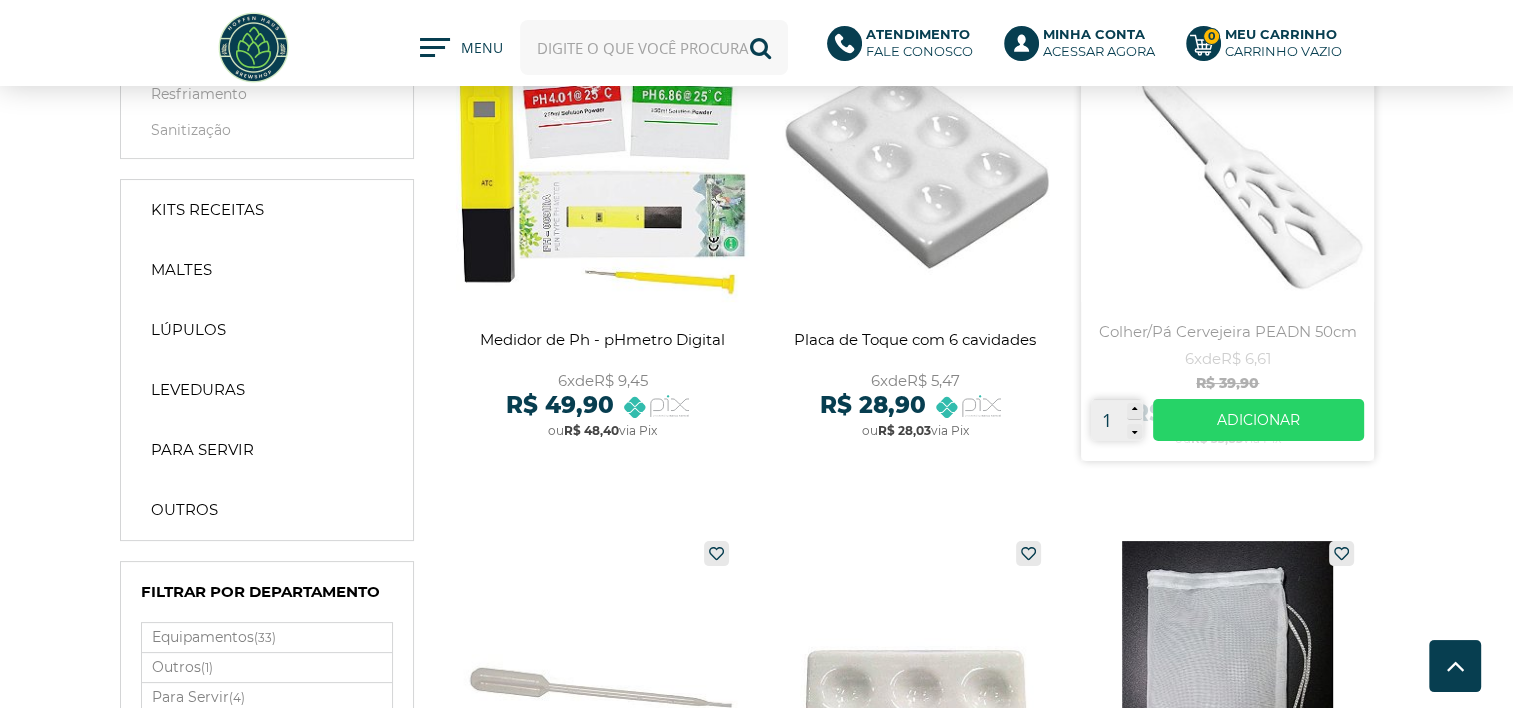 click at bounding box center [1227, 228] 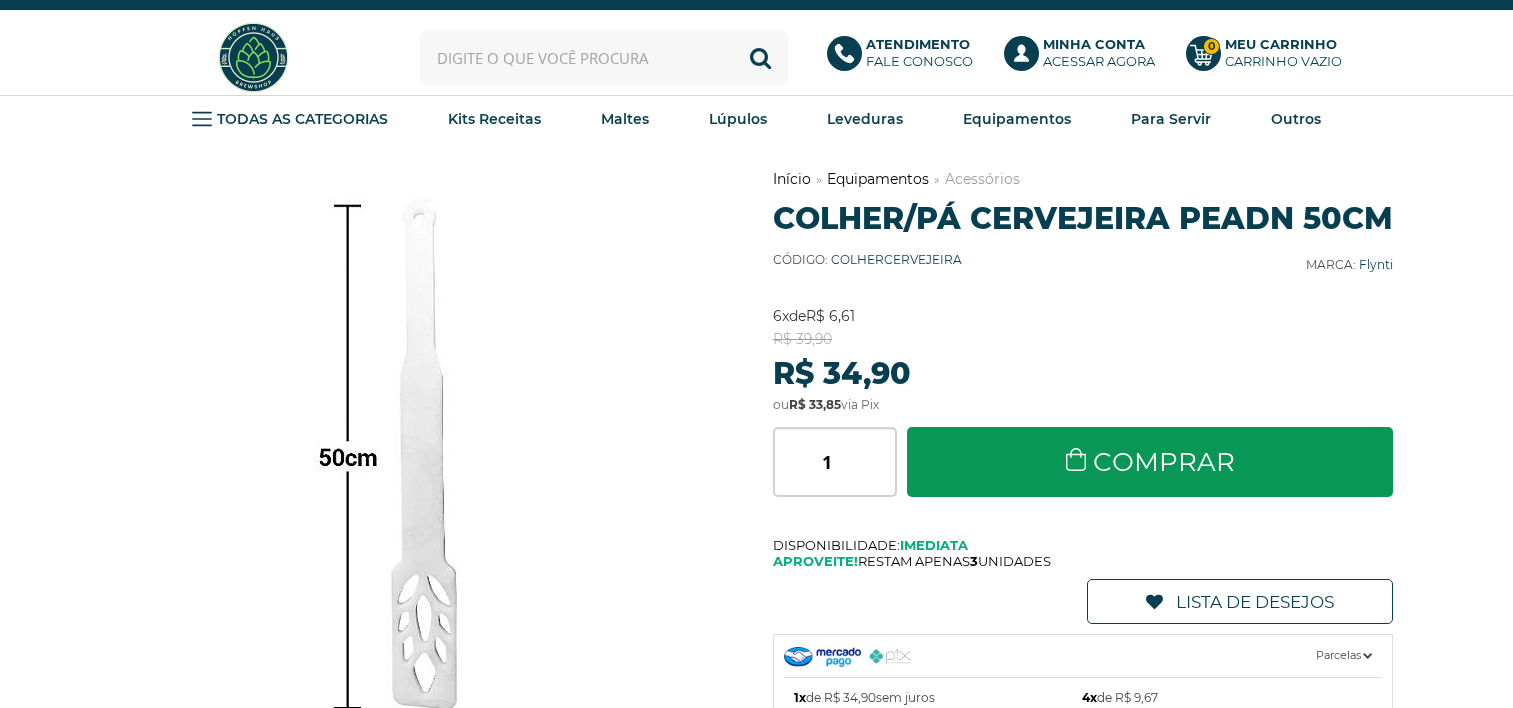 scroll, scrollTop: 0, scrollLeft: 0, axis: both 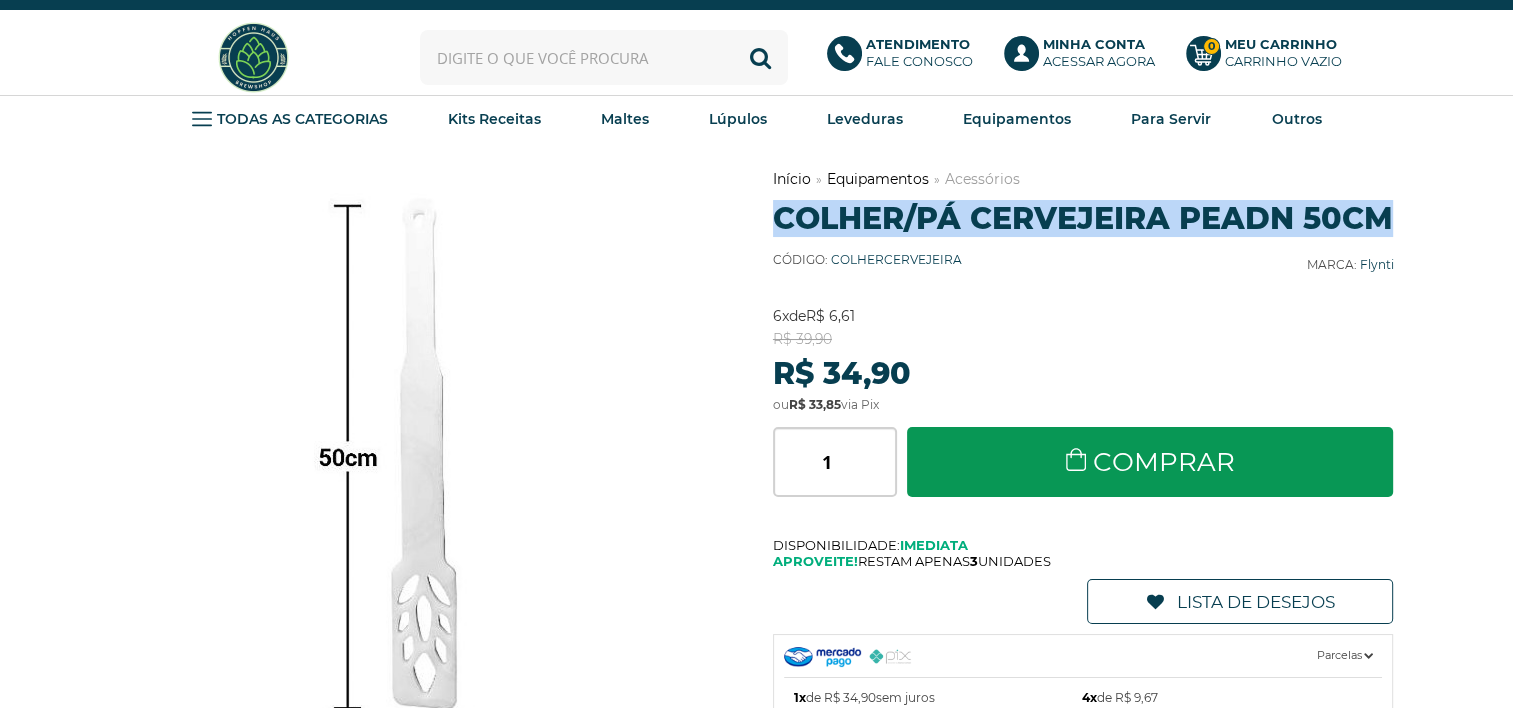drag, startPoint x: 772, startPoint y: 222, endPoint x: 1396, endPoint y: 219, distance: 624.0072 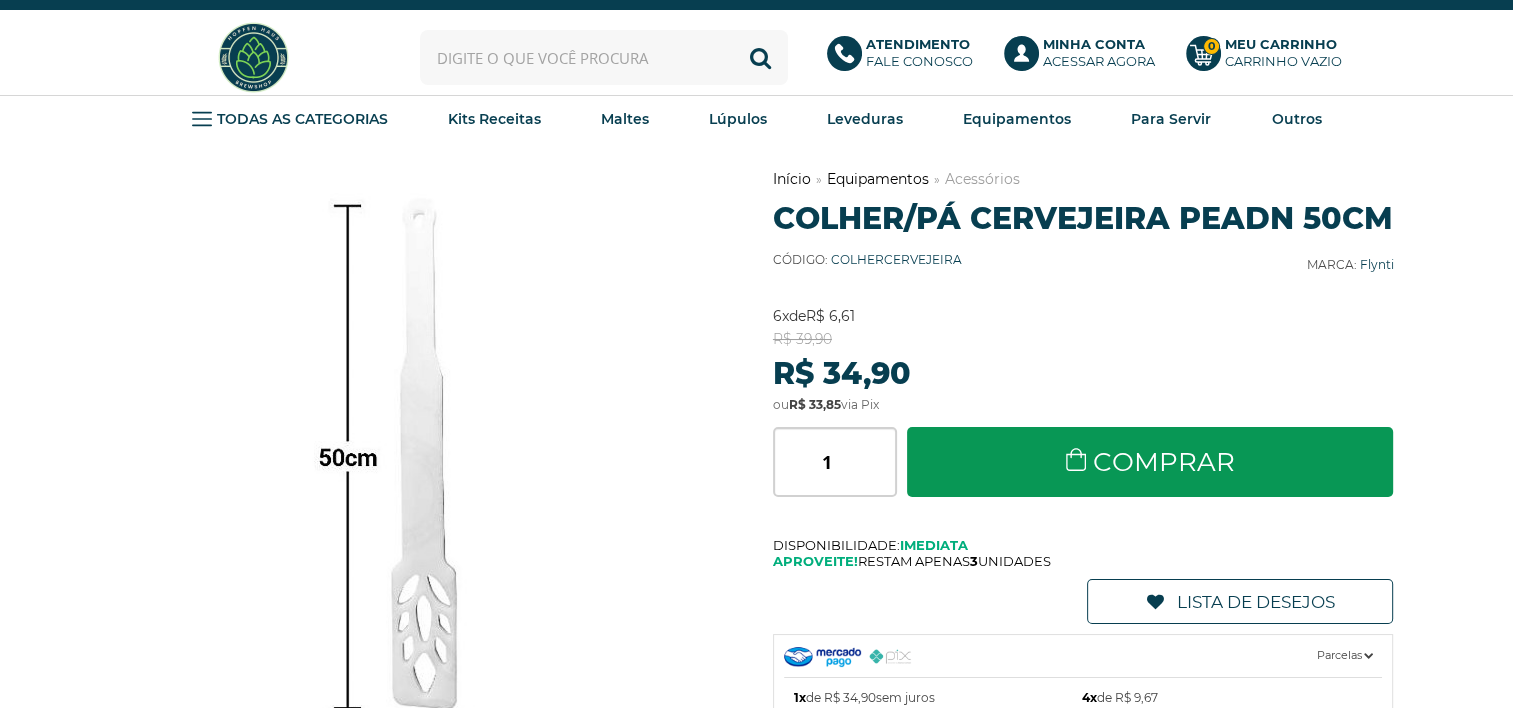 click at bounding box center (604, 57) 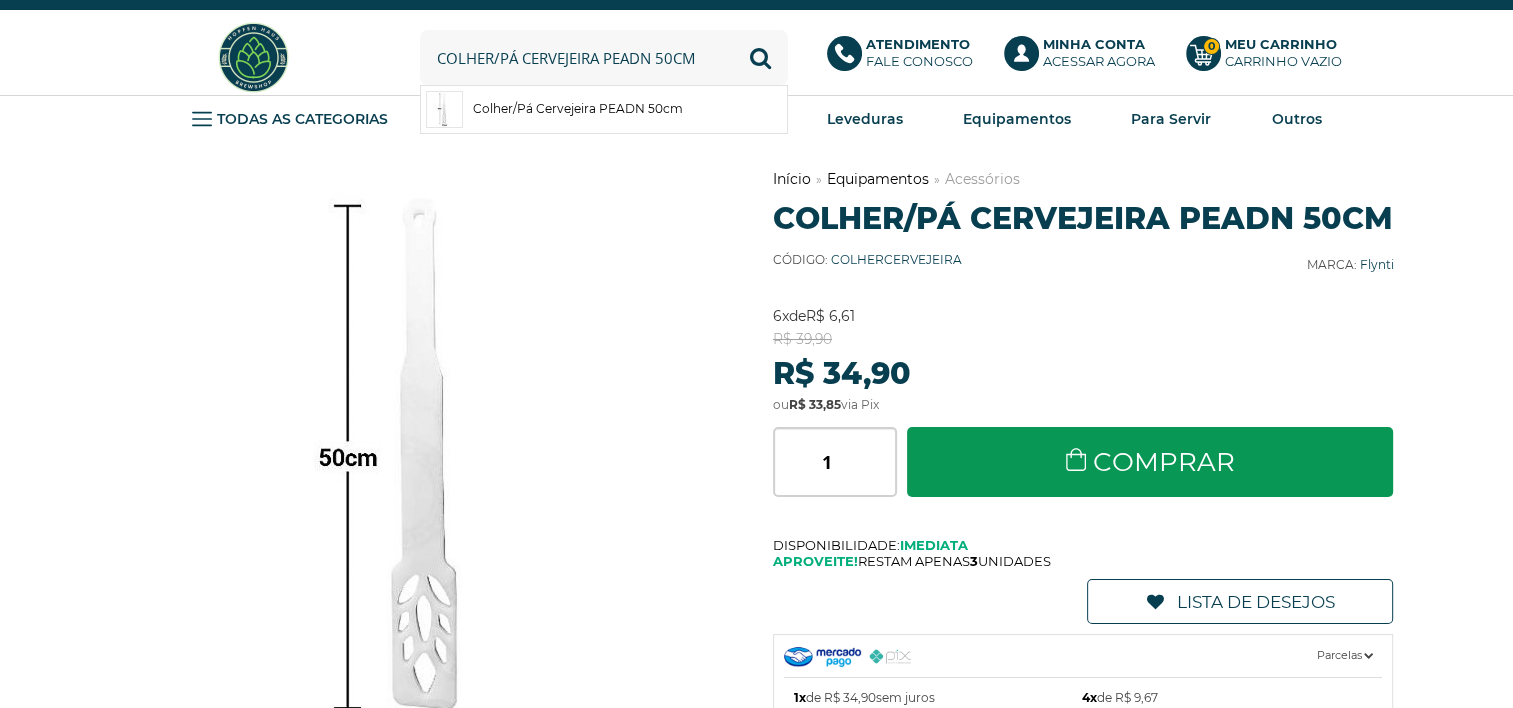 click on "Colher/Pá Cervejeira PEADN 50cm" at bounding box center (604, 57) 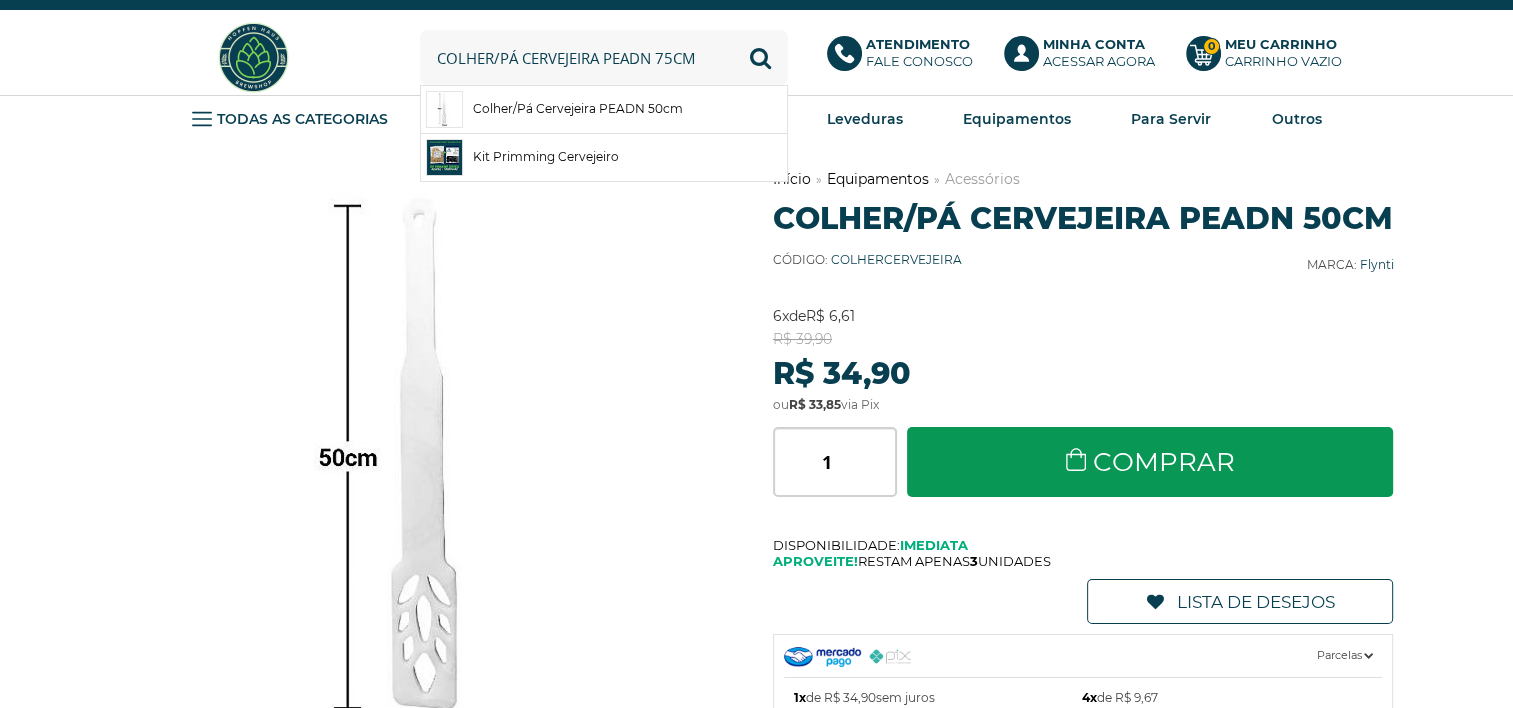 type on "Colher/Pá Cervejeira PEADN 75cm" 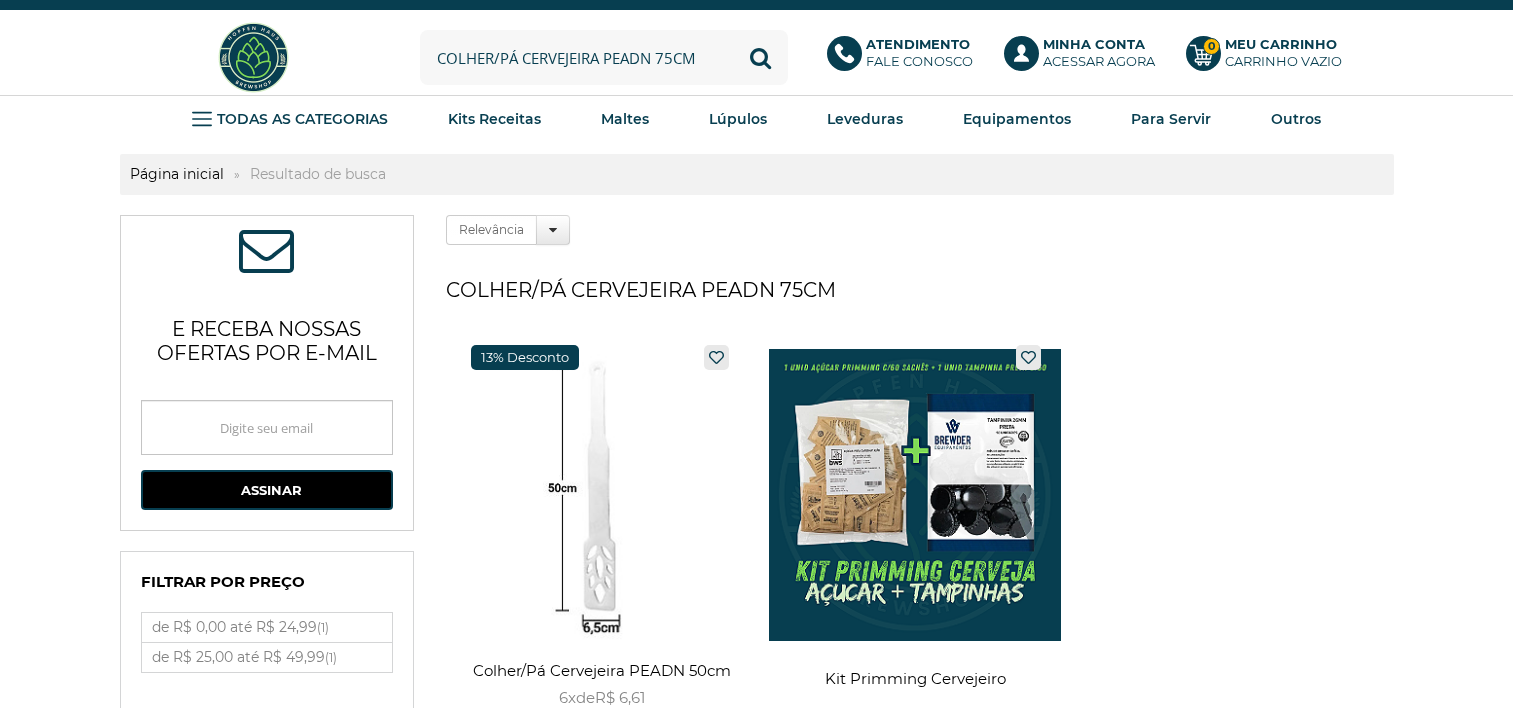 scroll, scrollTop: 0, scrollLeft: 0, axis: both 